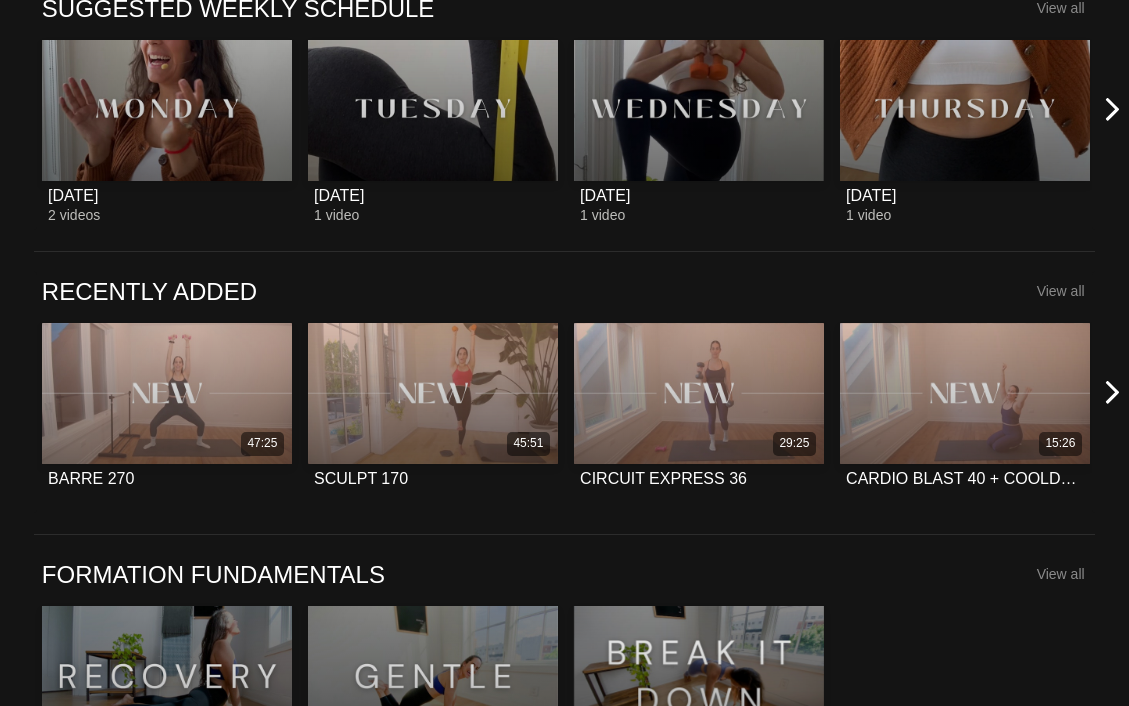 scroll, scrollTop: 1105, scrollLeft: 0, axis: vertical 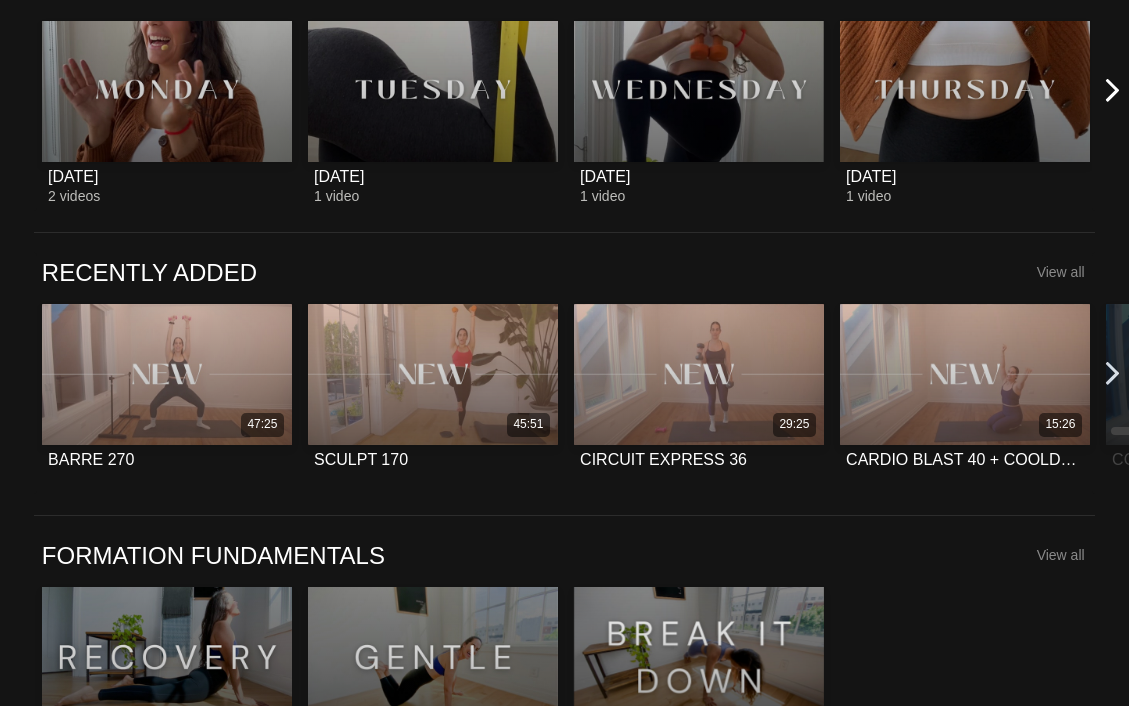 click at bounding box center [1112, 373] 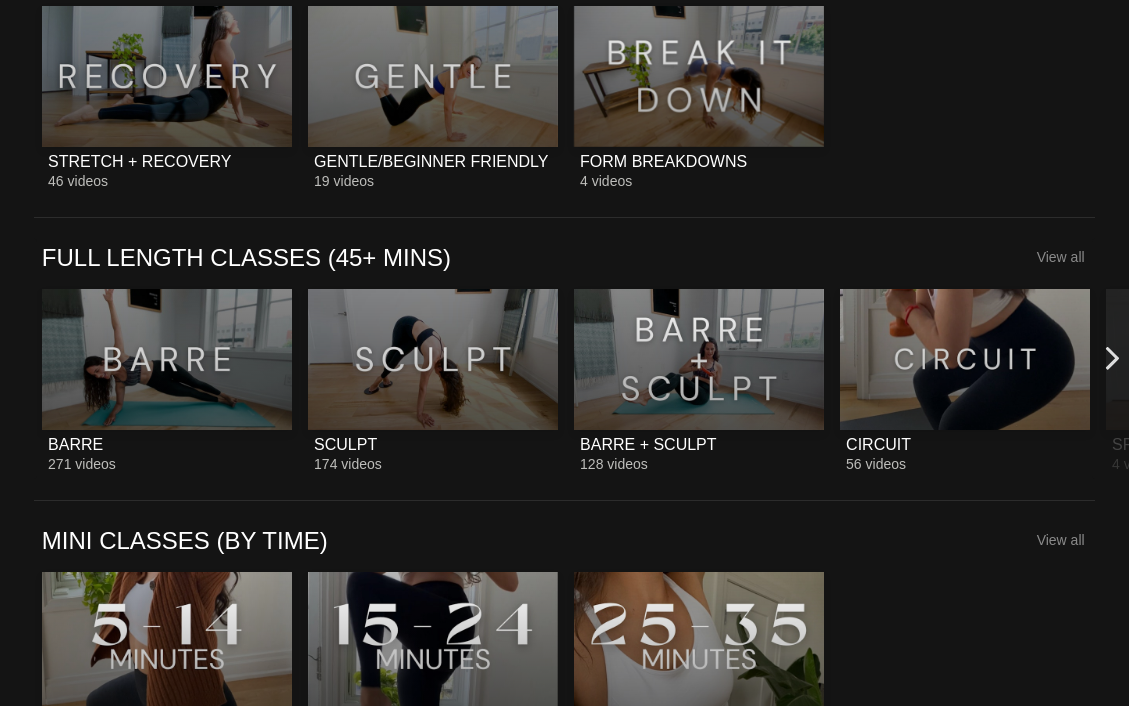 scroll, scrollTop: 1691, scrollLeft: 0, axis: vertical 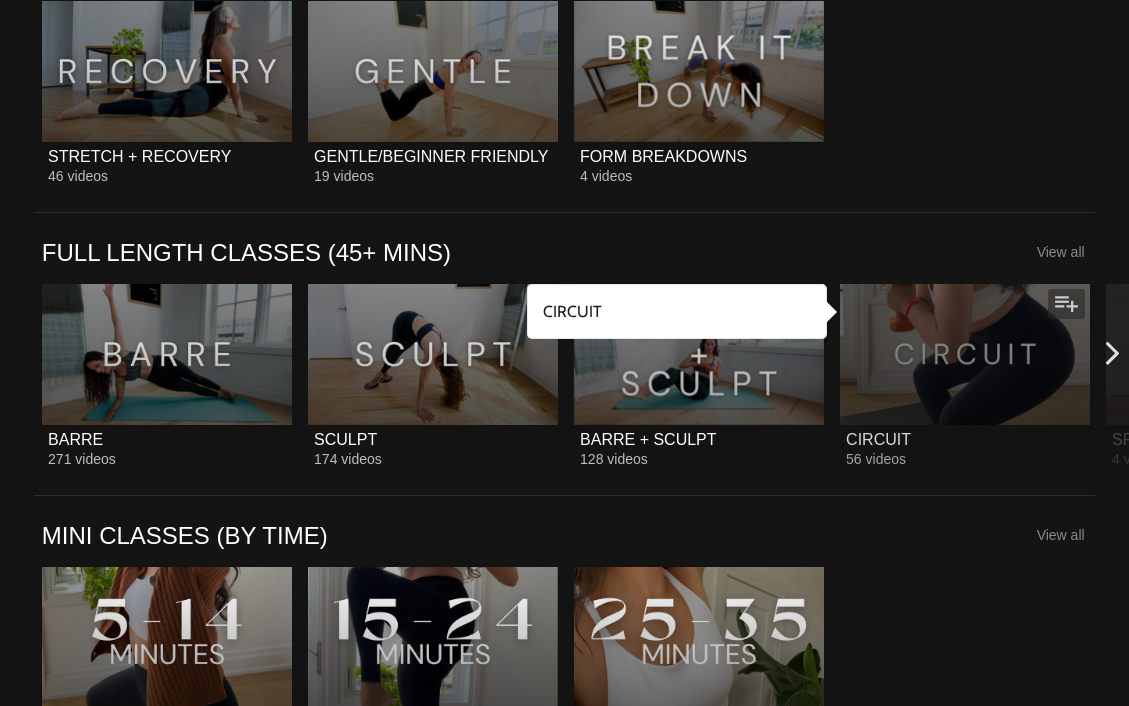 click at bounding box center (965, 354) 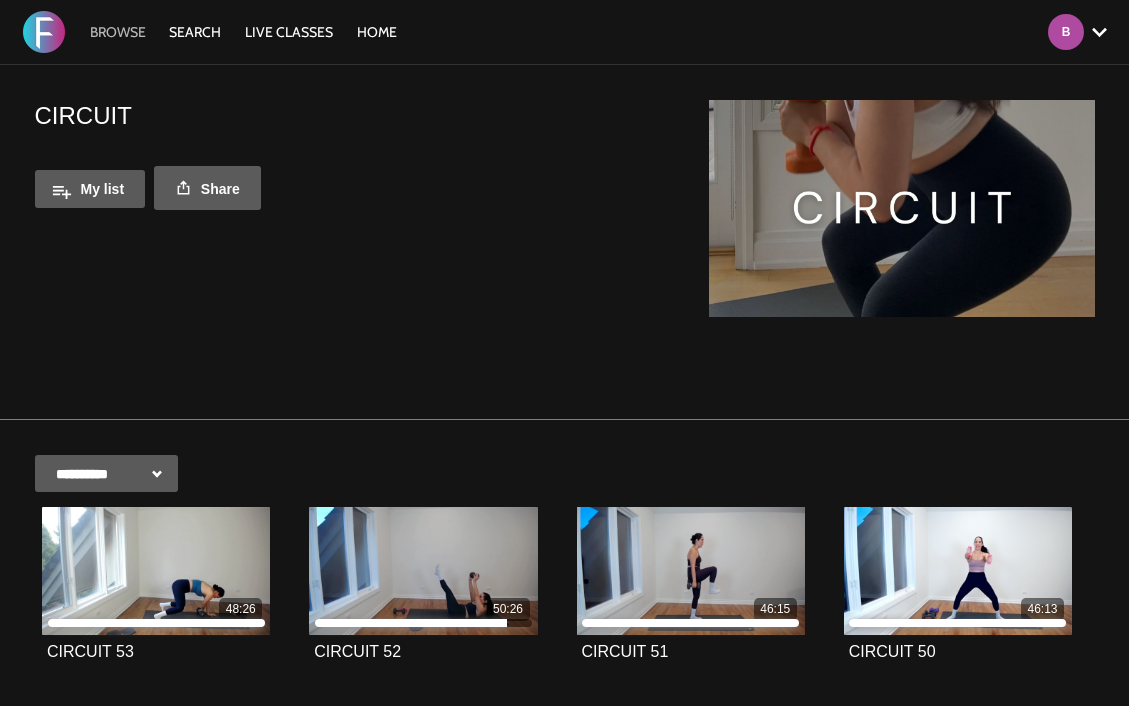 scroll, scrollTop: 0, scrollLeft: 0, axis: both 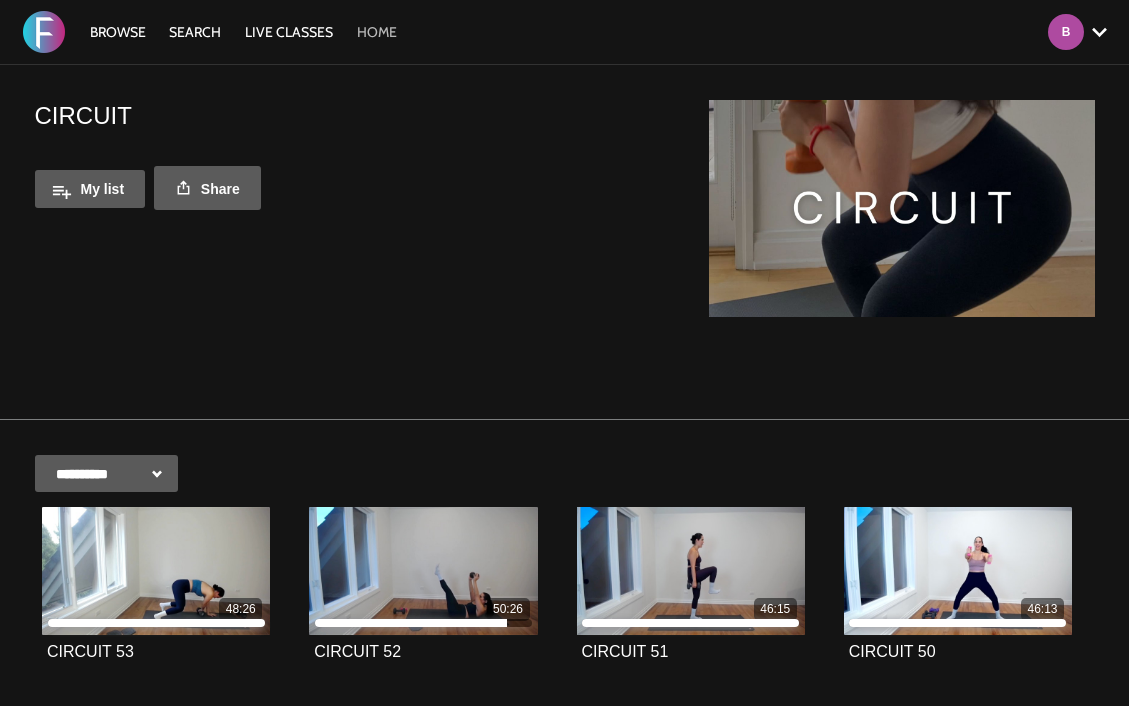 click on "HOME" at bounding box center (377, 32) 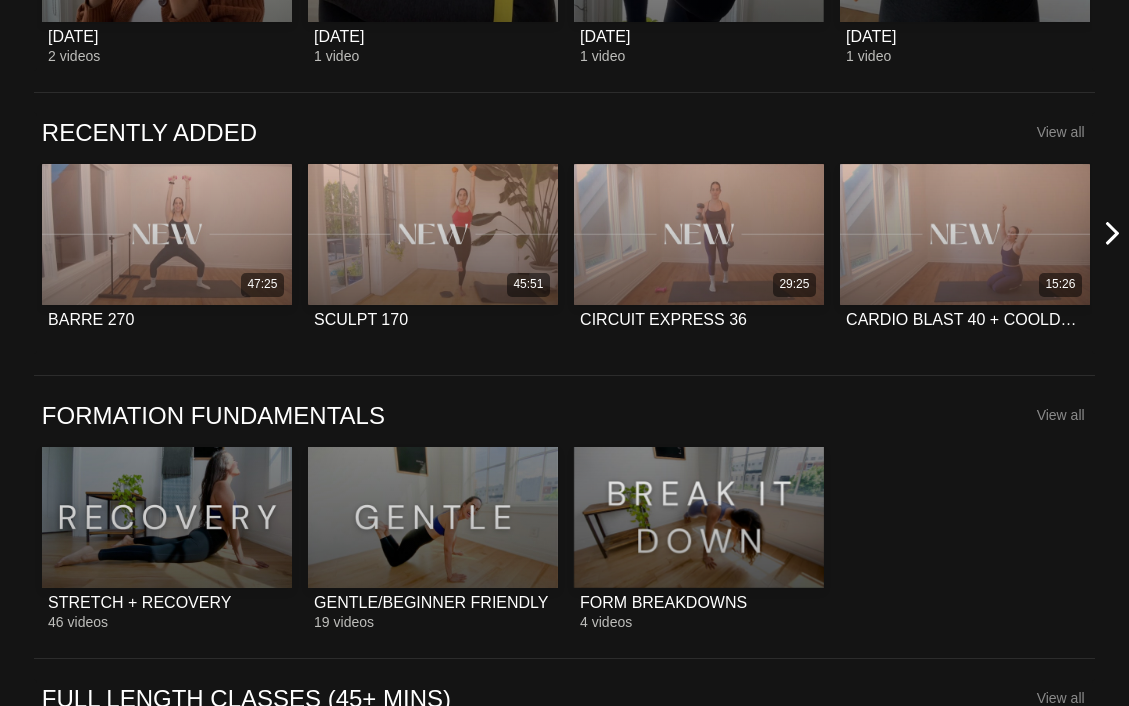 scroll, scrollTop: 1246, scrollLeft: 0, axis: vertical 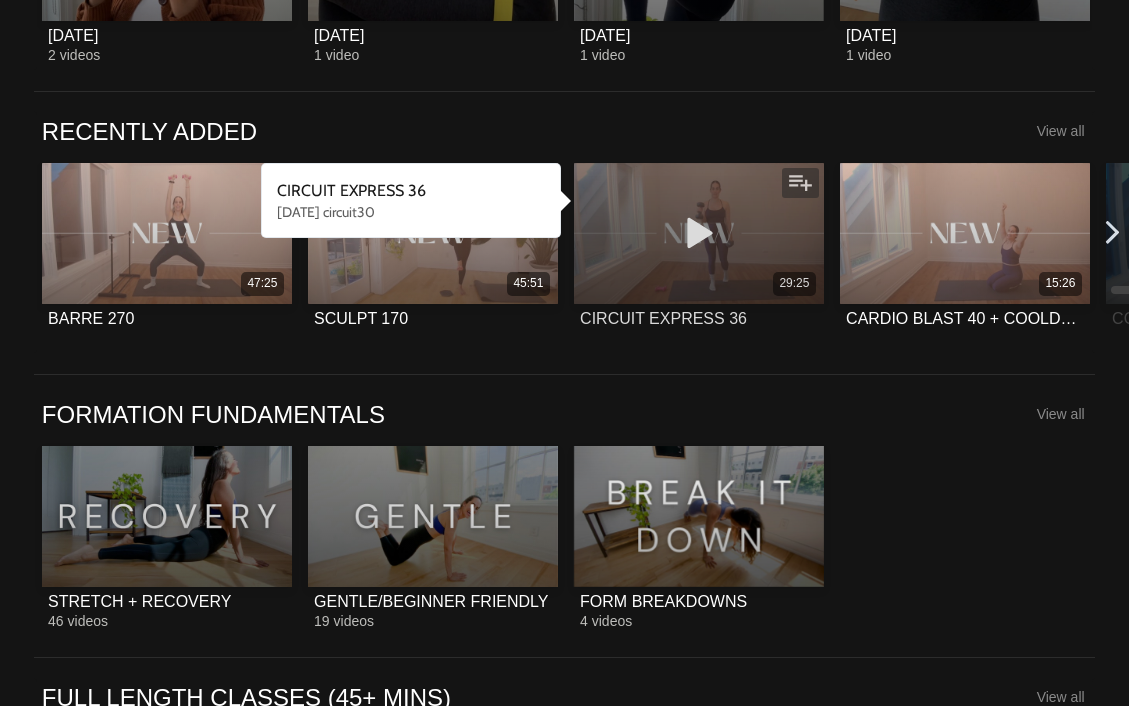 click on "29:25" at bounding box center [699, 283] 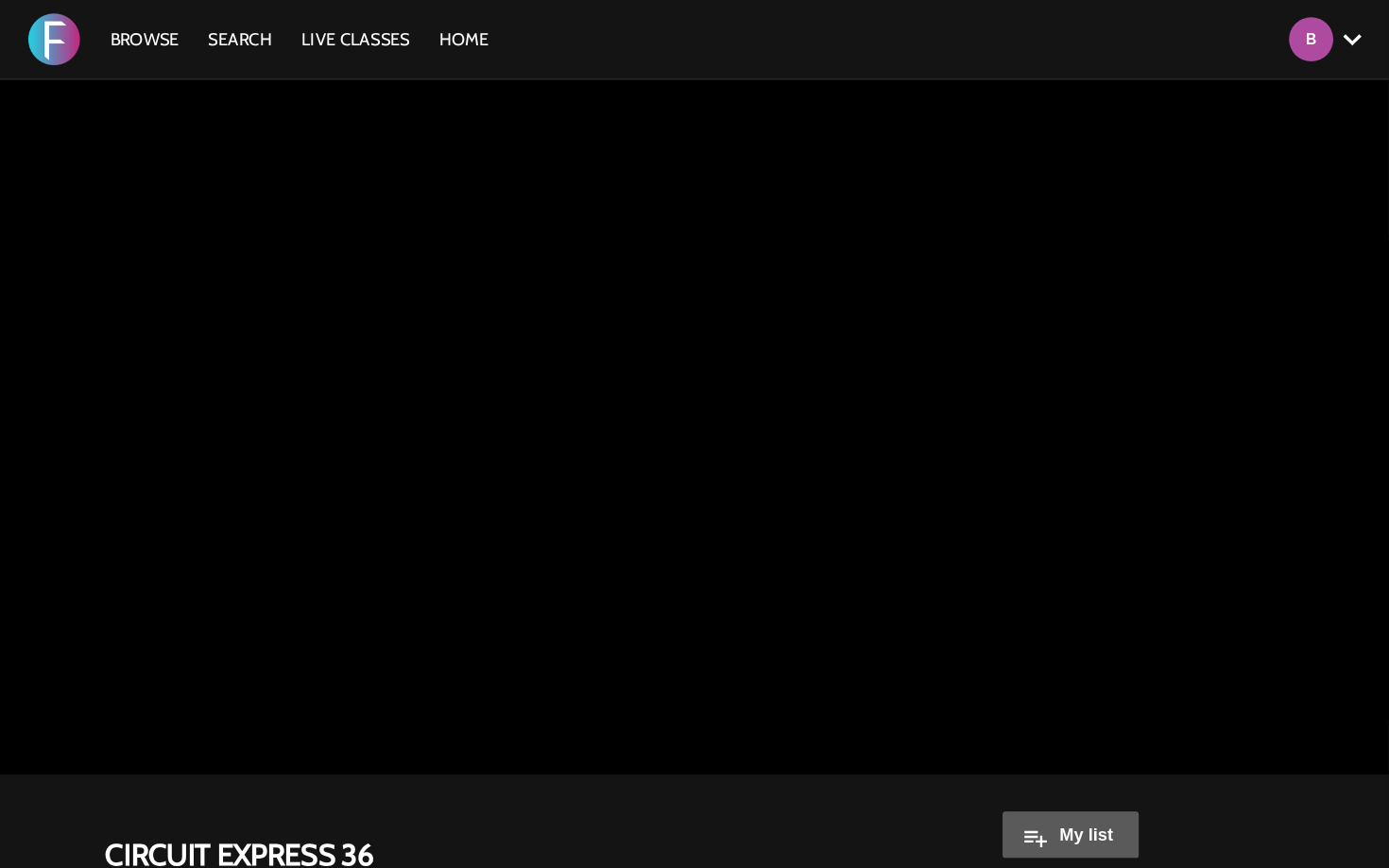 scroll, scrollTop: 0, scrollLeft: 0, axis: both 